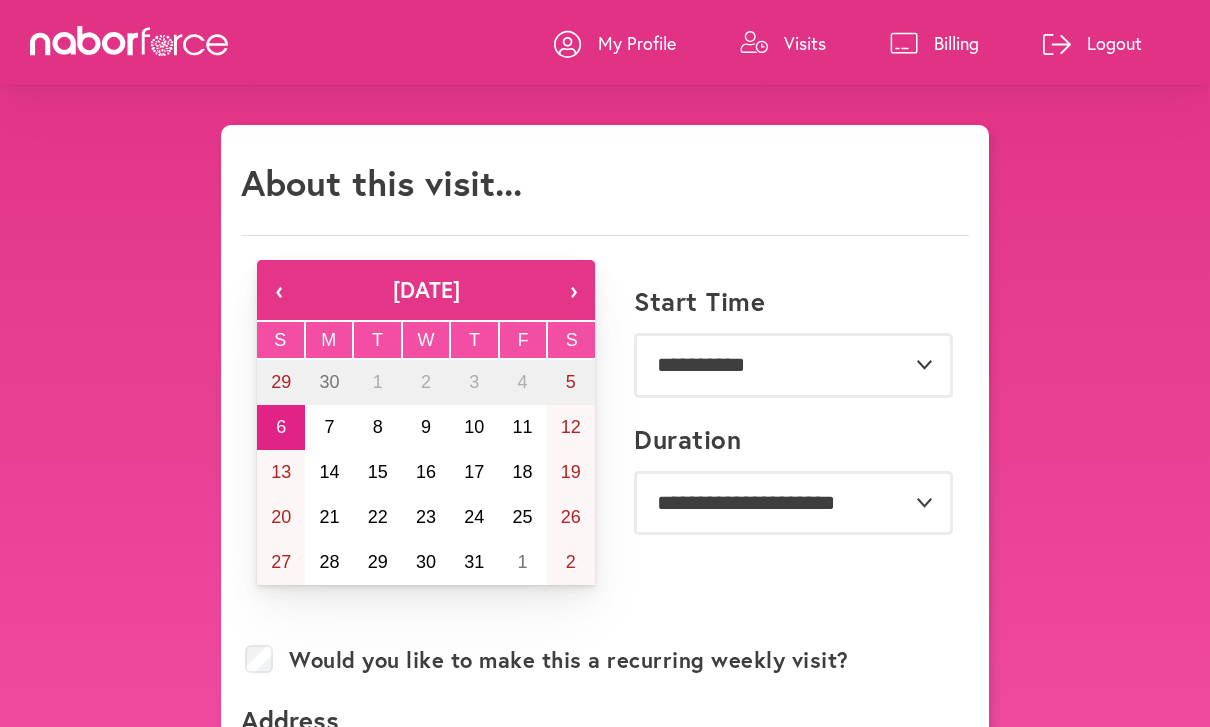 scroll, scrollTop: 0, scrollLeft: 0, axis: both 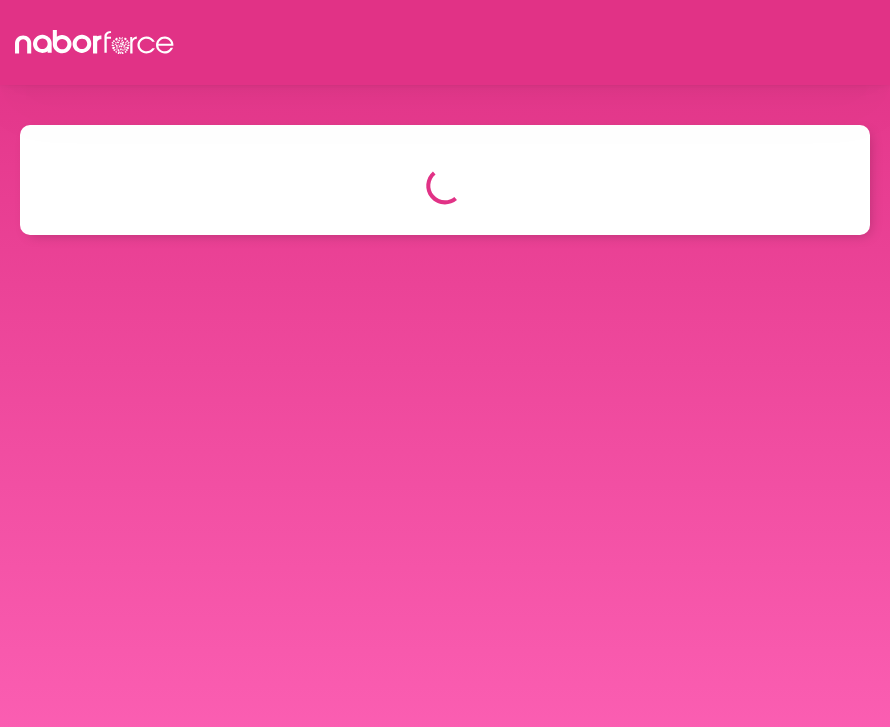 select on "*" 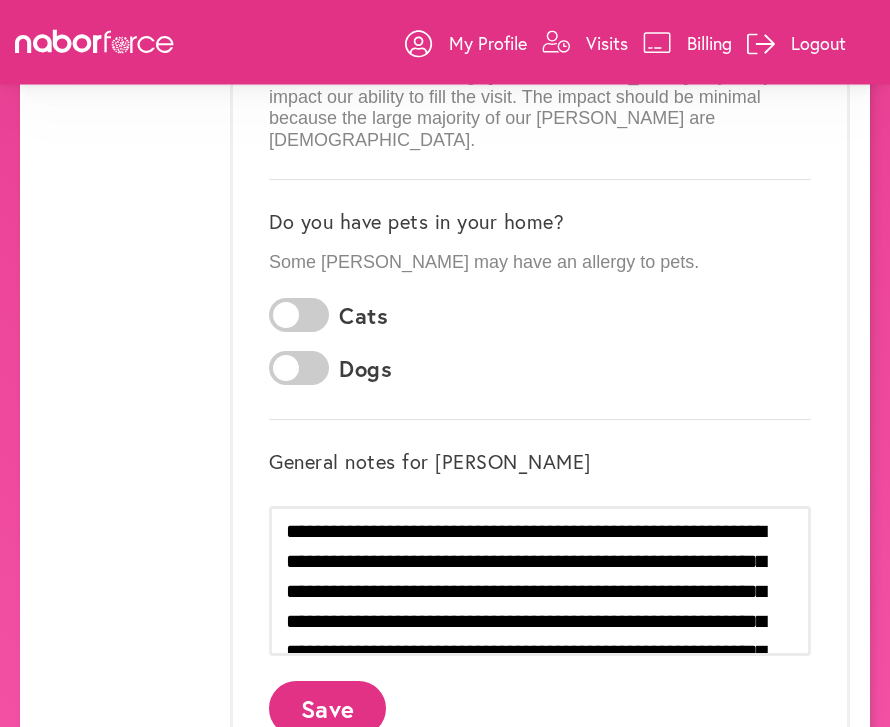 click on "Save" 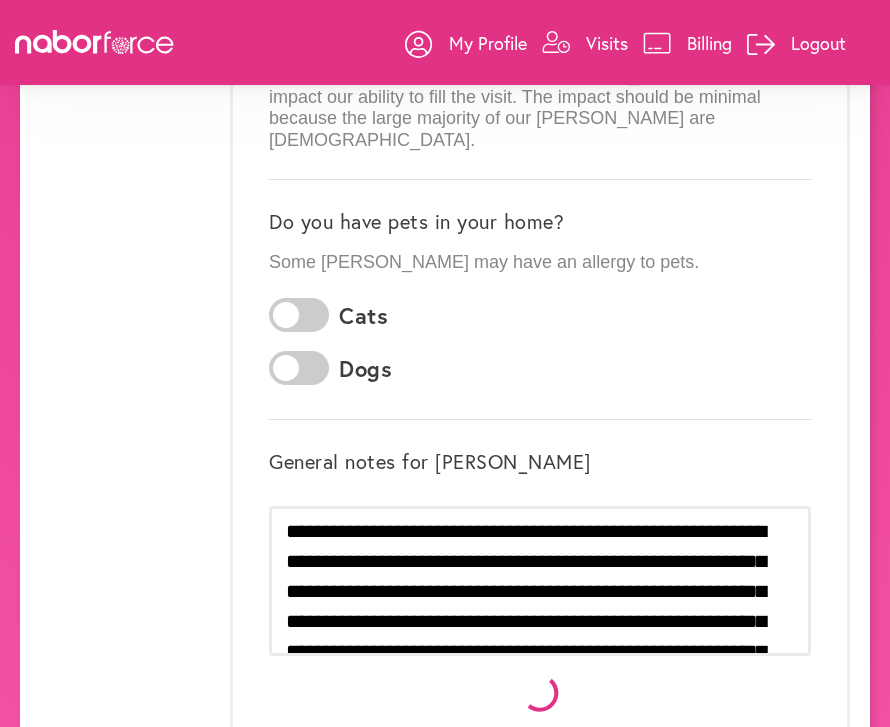 scroll, scrollTop: 0, scrollLeft: 0, axis: both 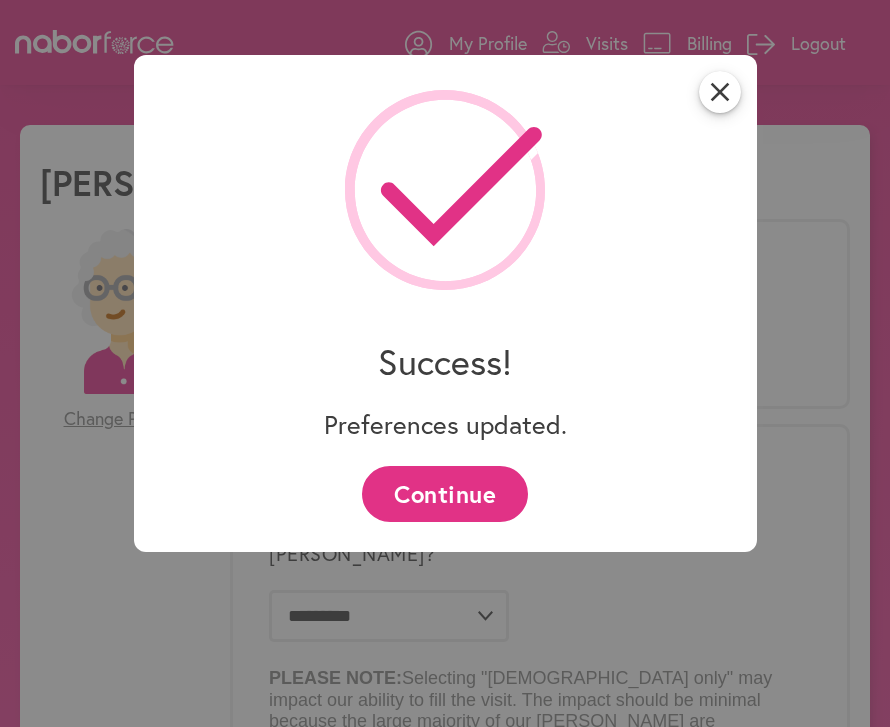 click on "Continue" at bounding box center (444, 493) 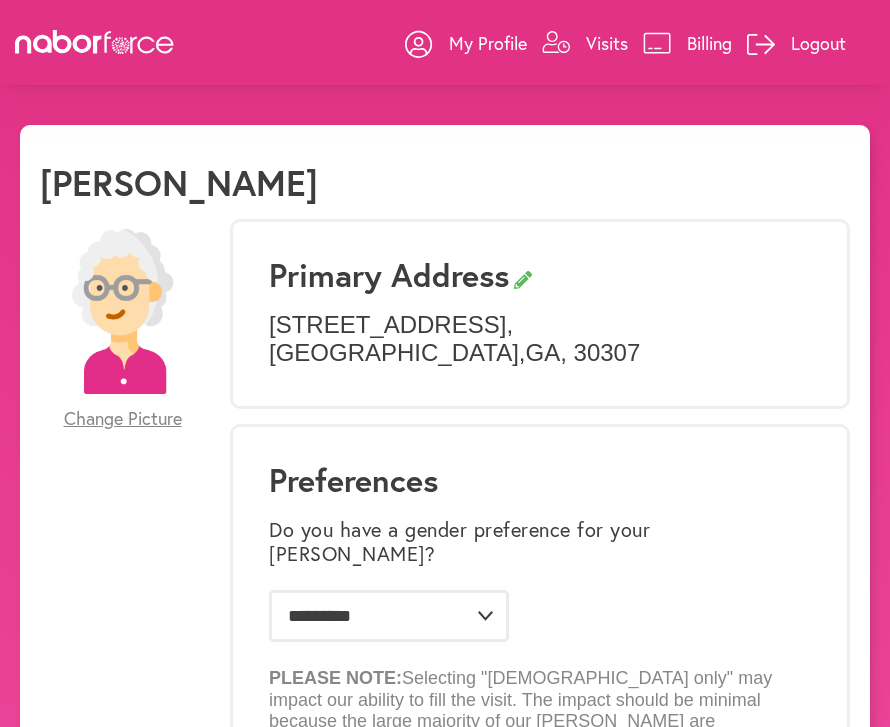 click on "Visits" at bounding box center (607, 43) 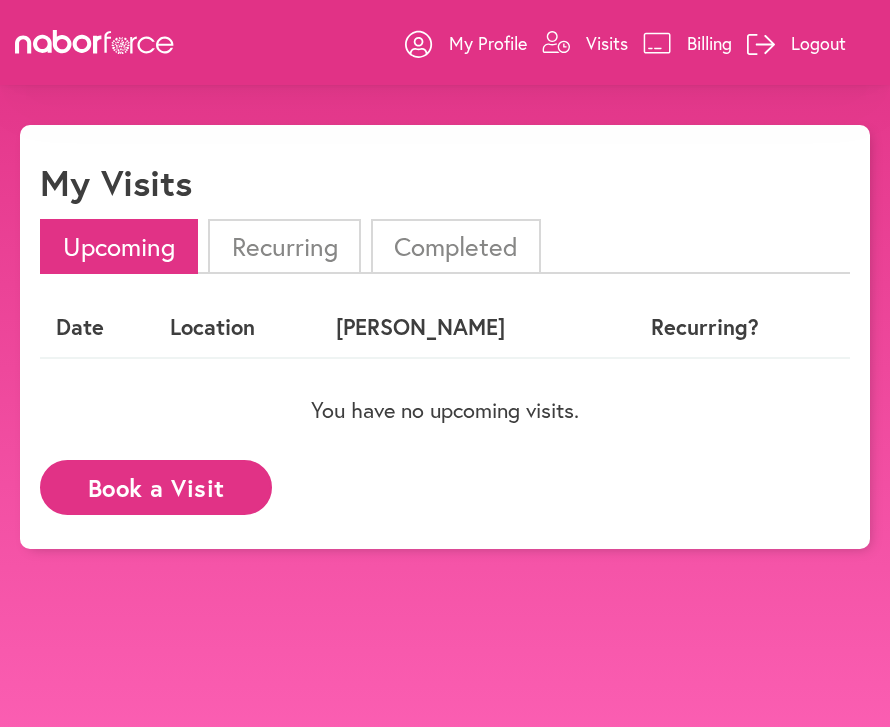 click on "Recurring" at bounding box center [284, 246] 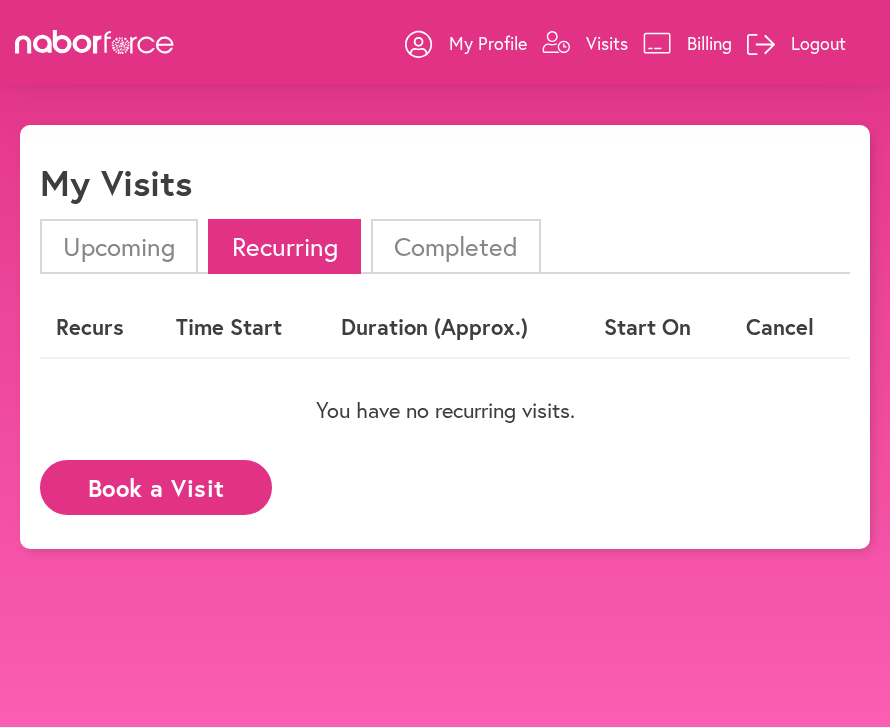 click on "Upcoming" at bounding box center [119, 246] 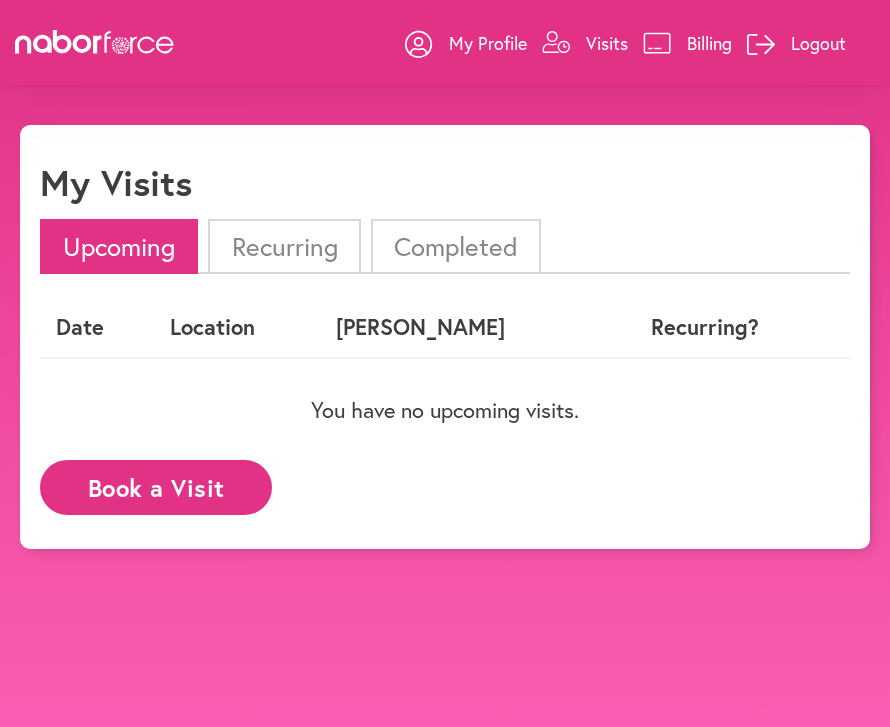 click on "Book a Visit" at bounding box center (156, 487) 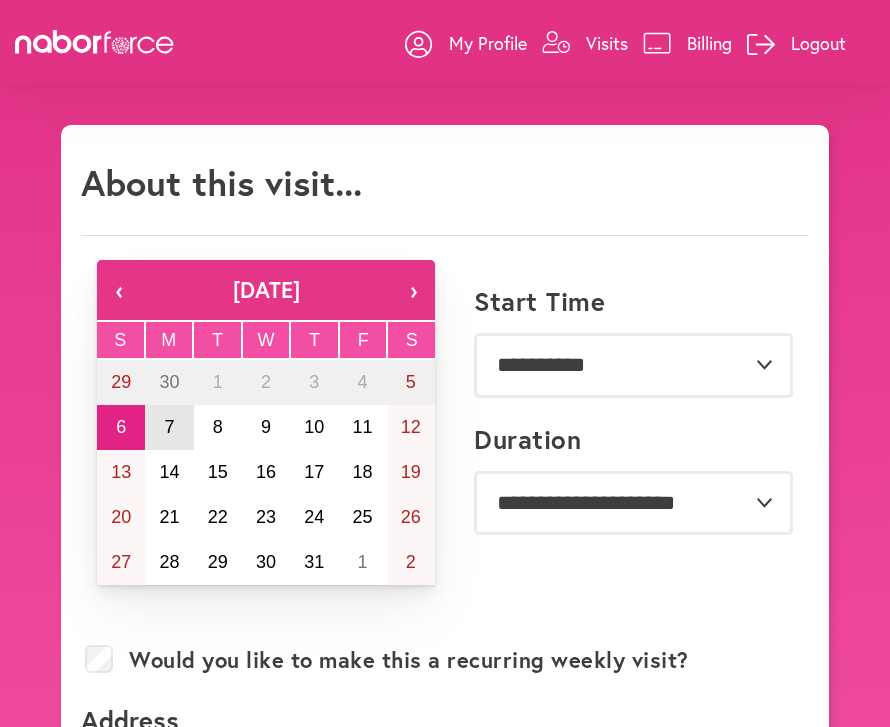 click on "7" at bounding box center [169, 427] 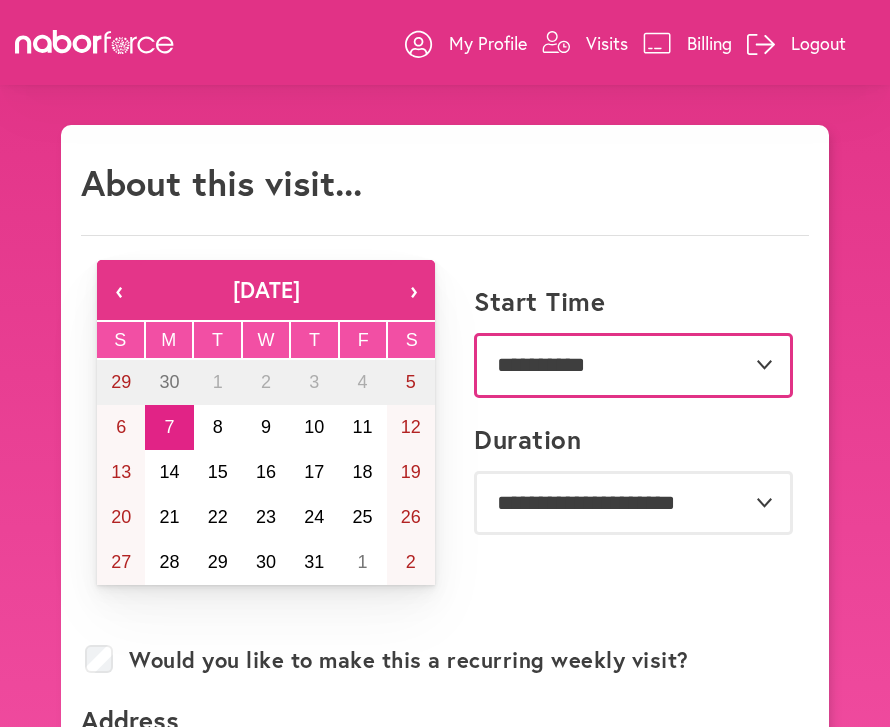 click on "**********" at bounding box center [633, 365] 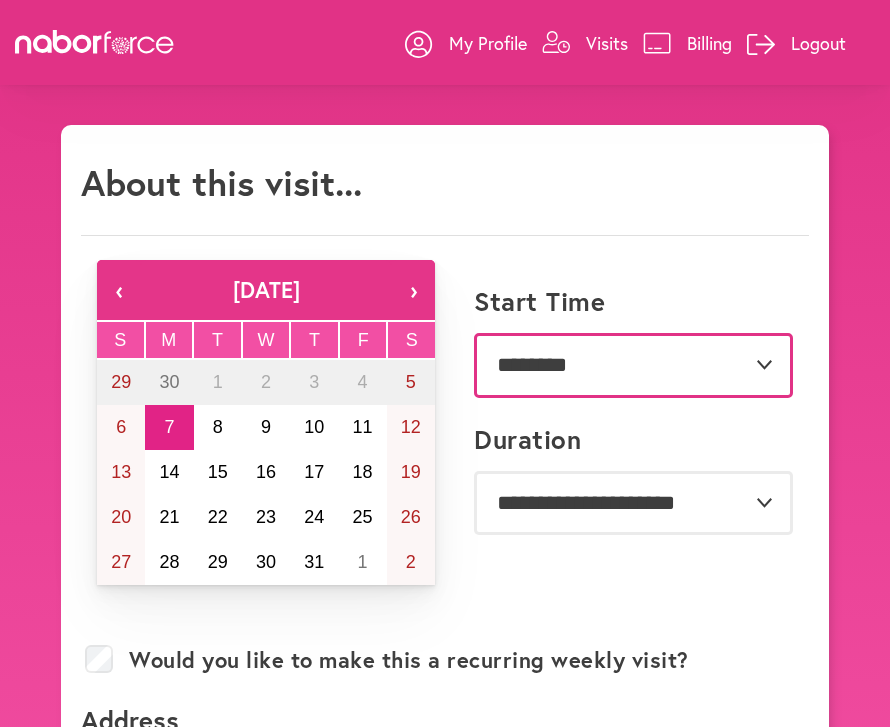 click on "**********" at bounding box center [633, 365] 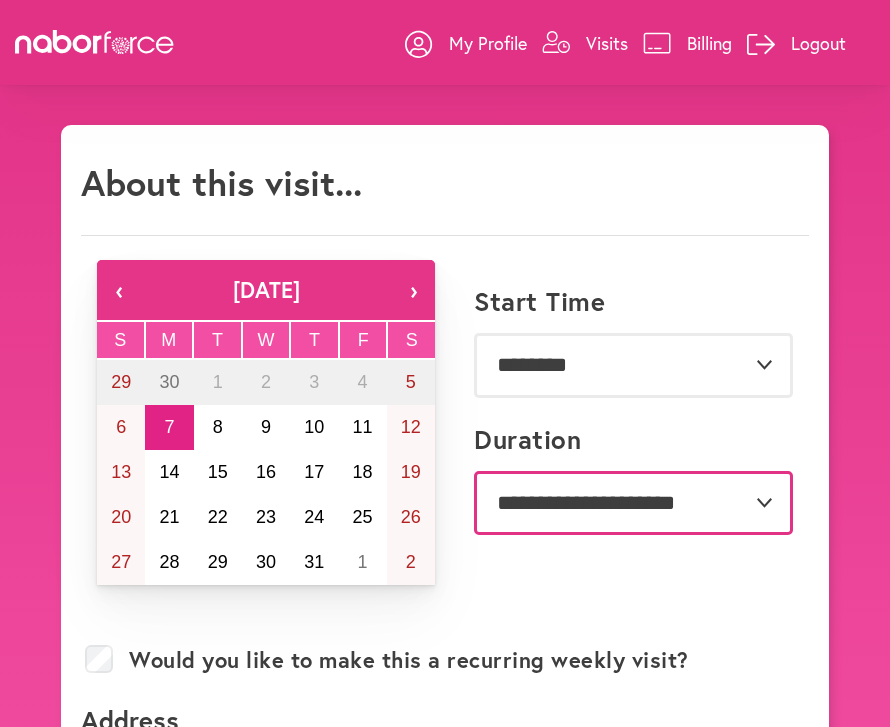 click on "**********" at bounding box center [633, 503] 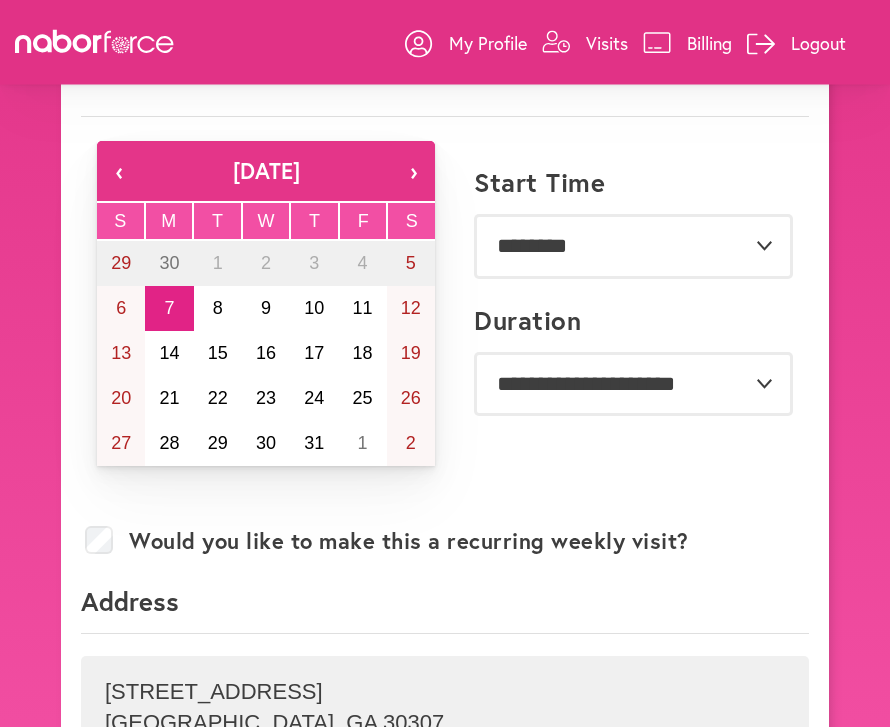 scroll, scrollTop: 111, scrollLeft: 0, axis: vertical 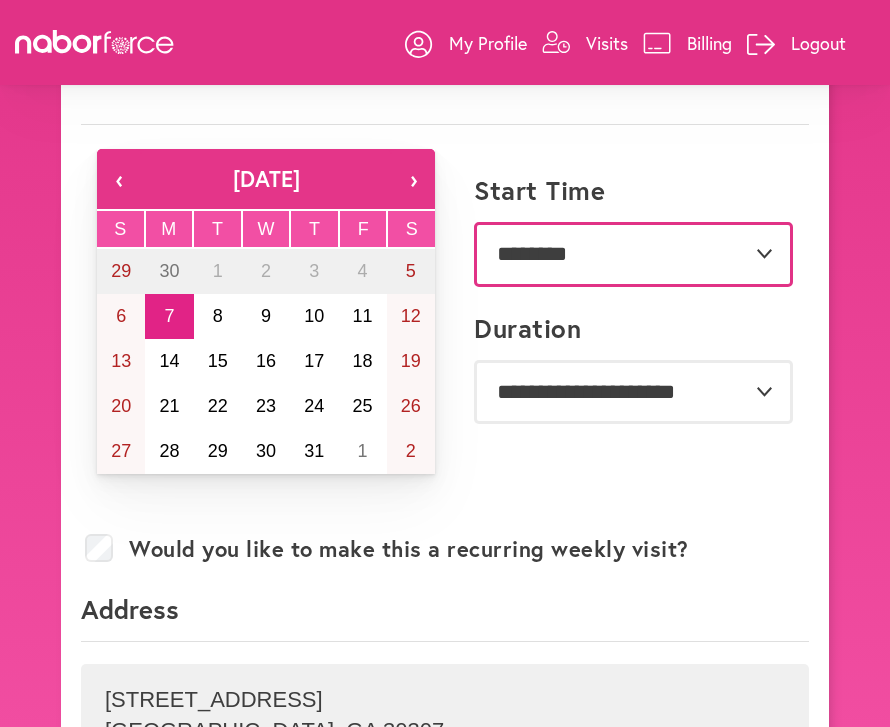 click on "**********" at bounding box center (633, 254) 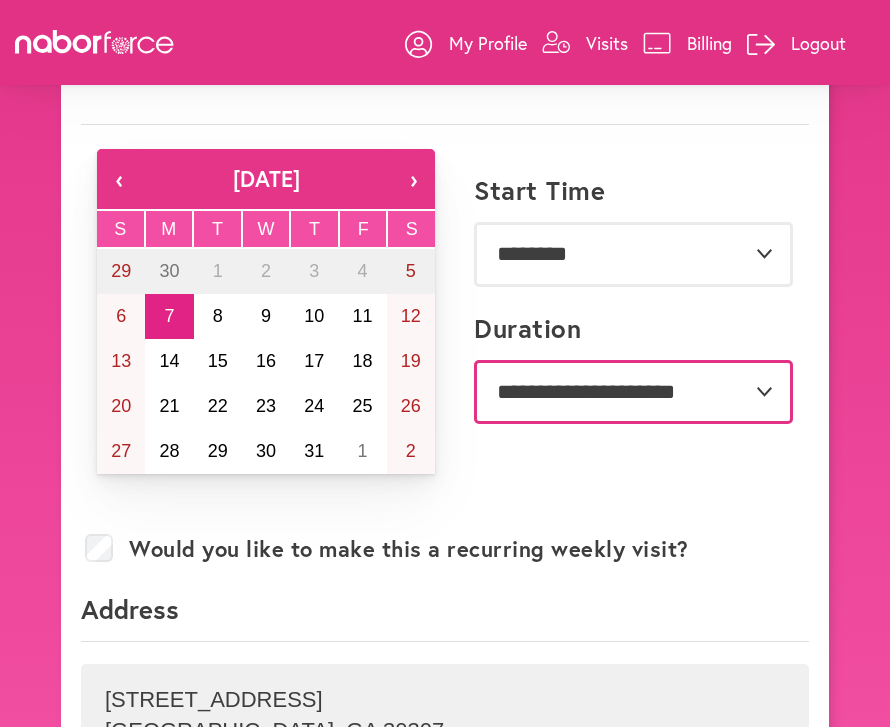click on "**********" at bounding box center [633, 392] 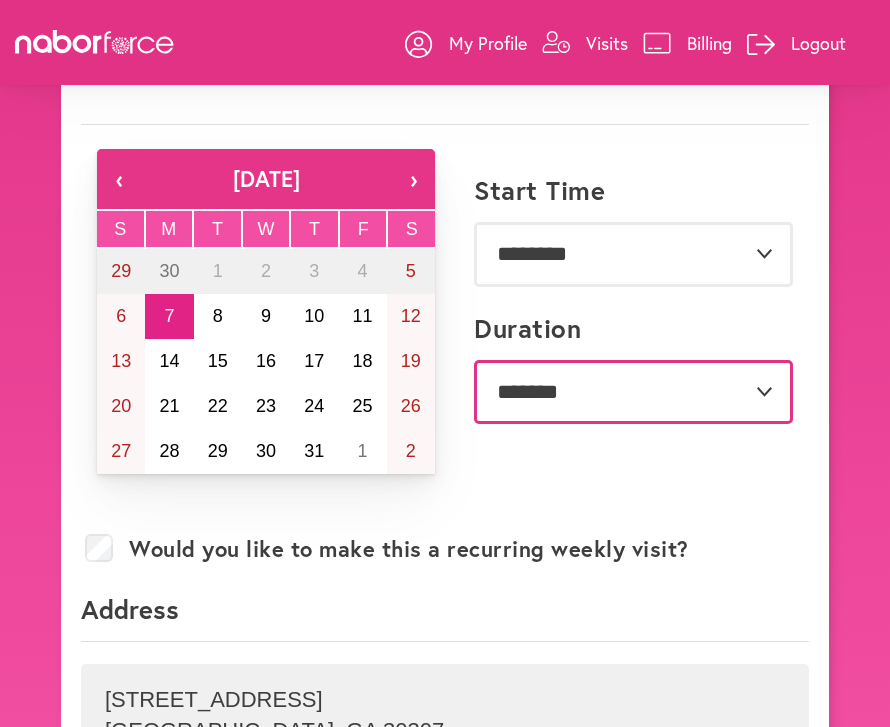 click on "**********" at bounding box center (633, 392) 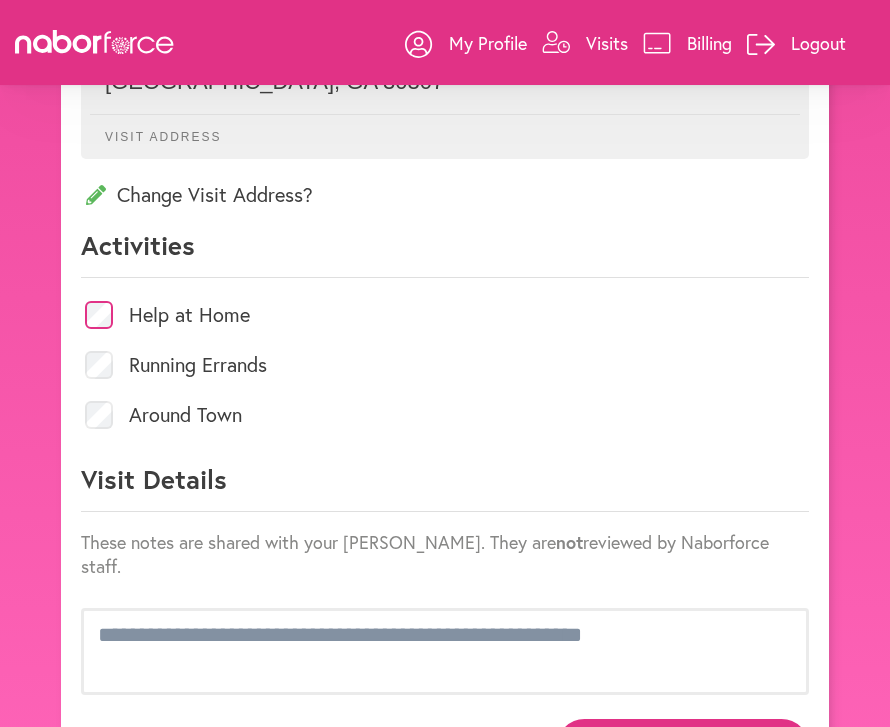 scroll, scrollTop: 786, scrollLeft: 0, axis: vertical 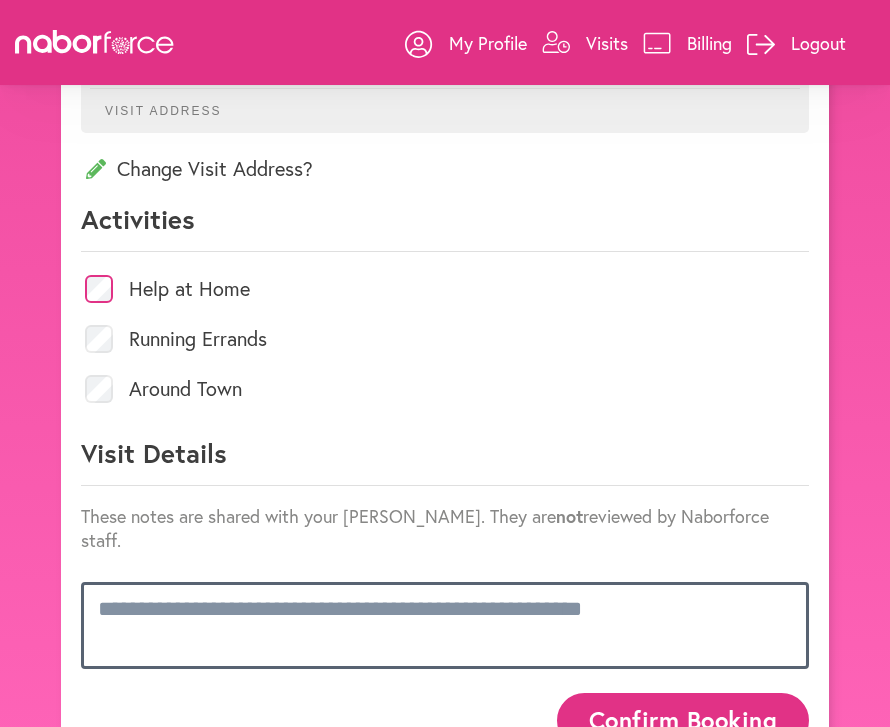 click at bounding box center [445, 625] 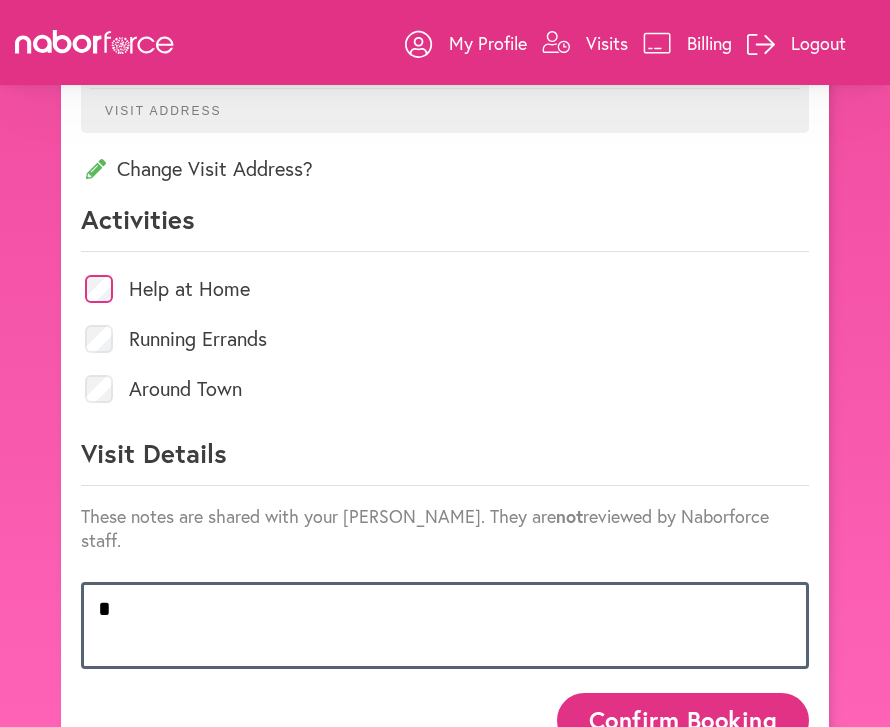 scroll, scrollTop: 1, scrollLeft: 0, axis: vertical 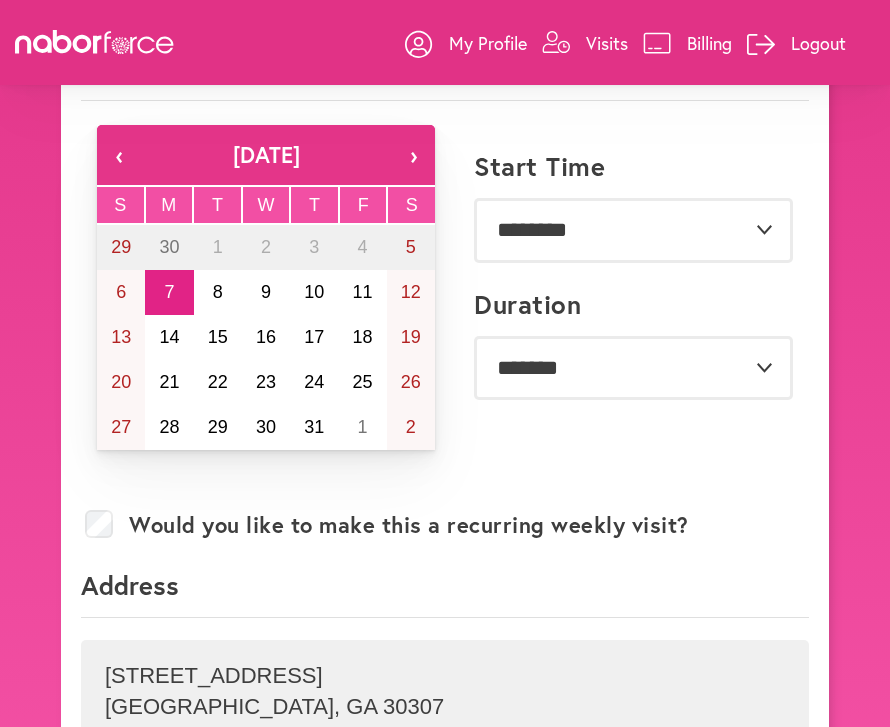 type on "**" 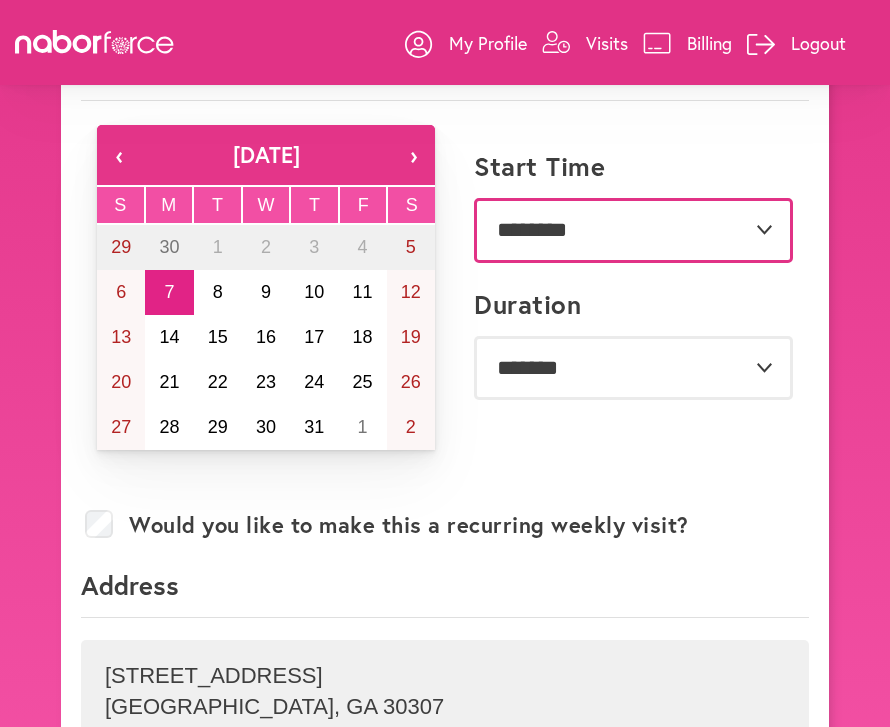 click on "**********" at bounding box center (633, 230) 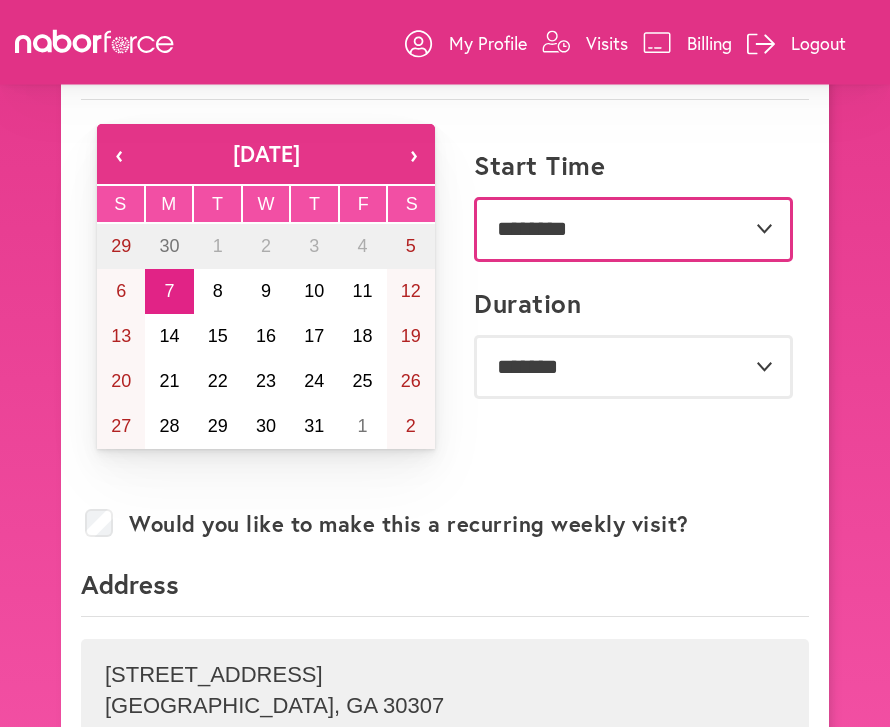 select on "********" 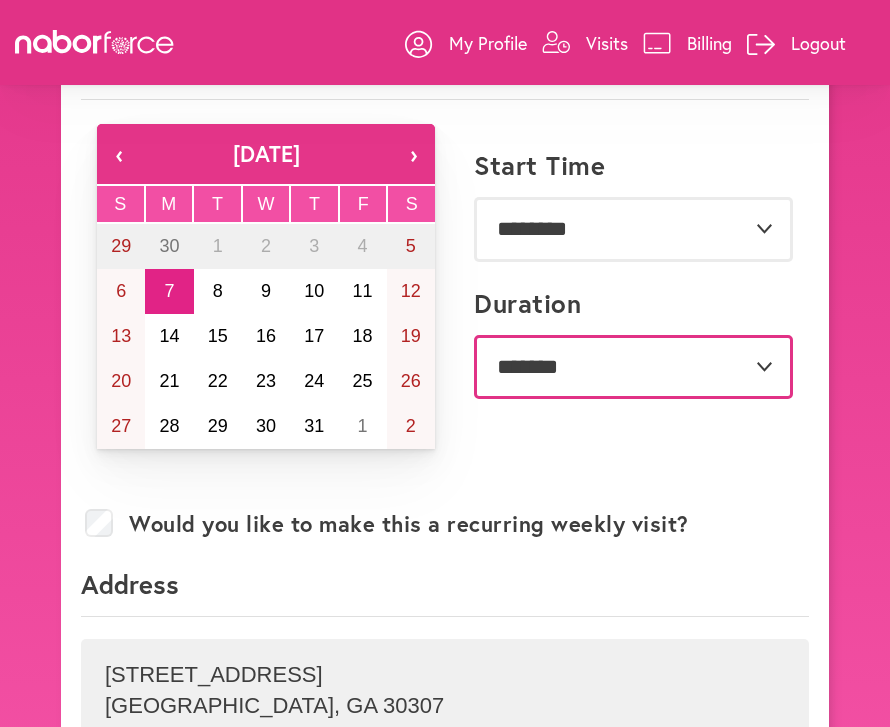 click on "**********" at bounding box center [633, 367] 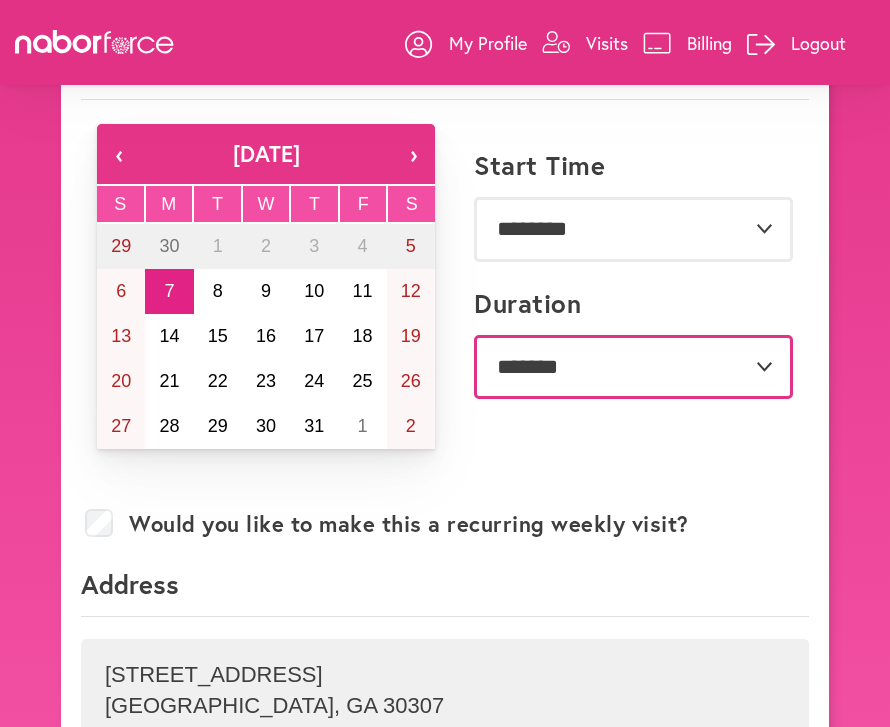 select on "***" 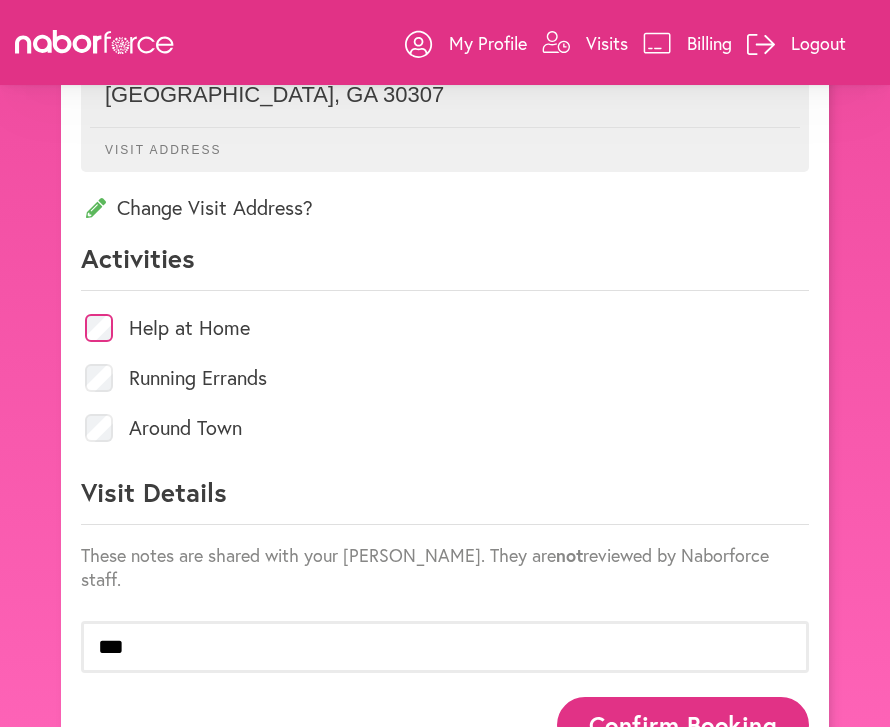 scroll, scrollTop: 752, scrollLeft: 0, axis: vertical 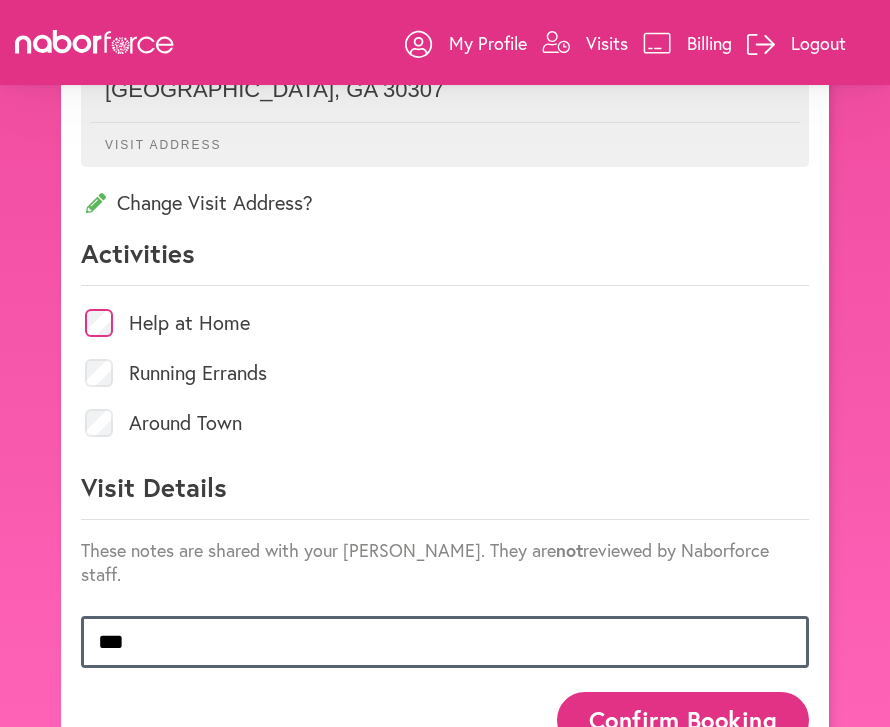 click on "**" at bounding box center [445, 642] 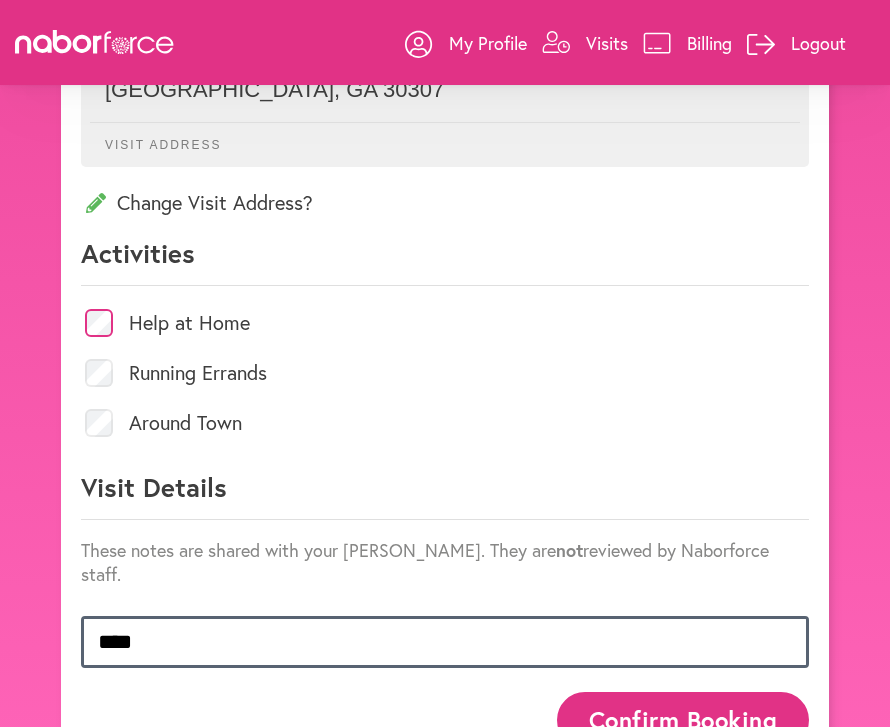 scroll, scrollTop: 1, scrollLeft: 0, axis: vertical 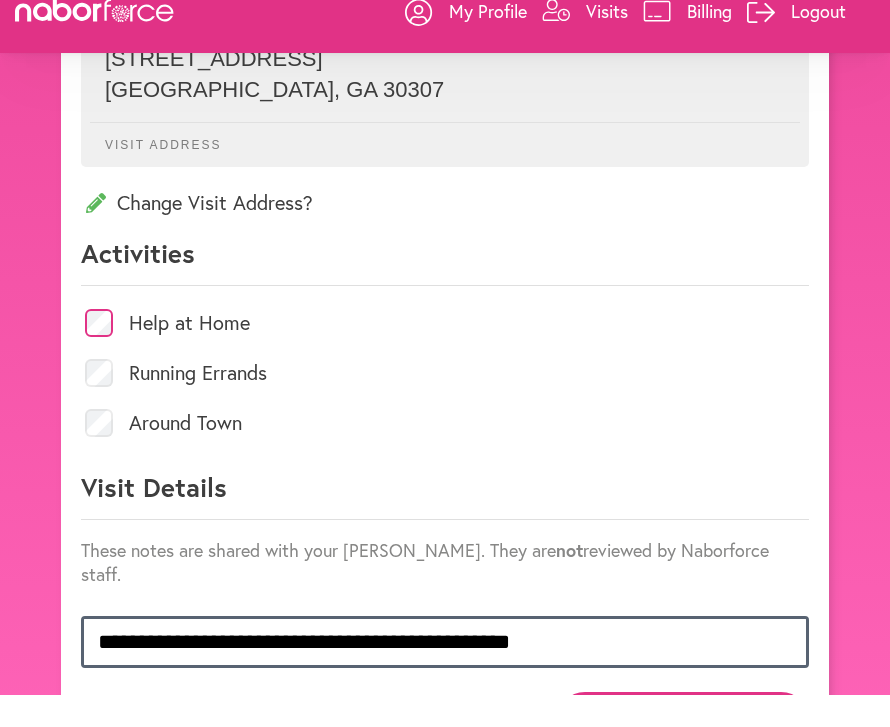 click on "**********" at bounding box center [445, 674] 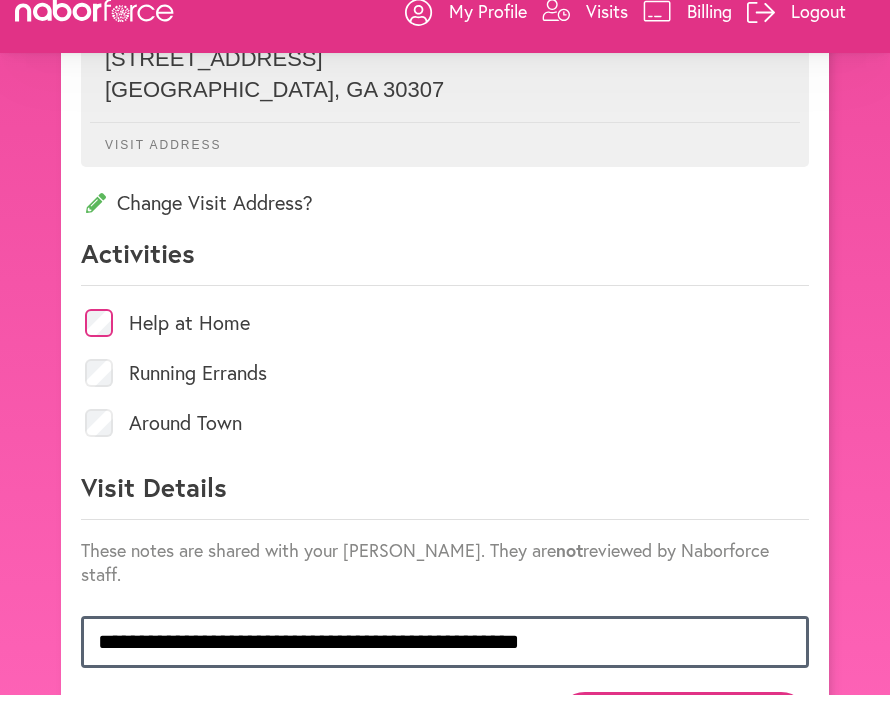 scroll, scrollTop: 1, scrollLeft: 0, axis: vertical 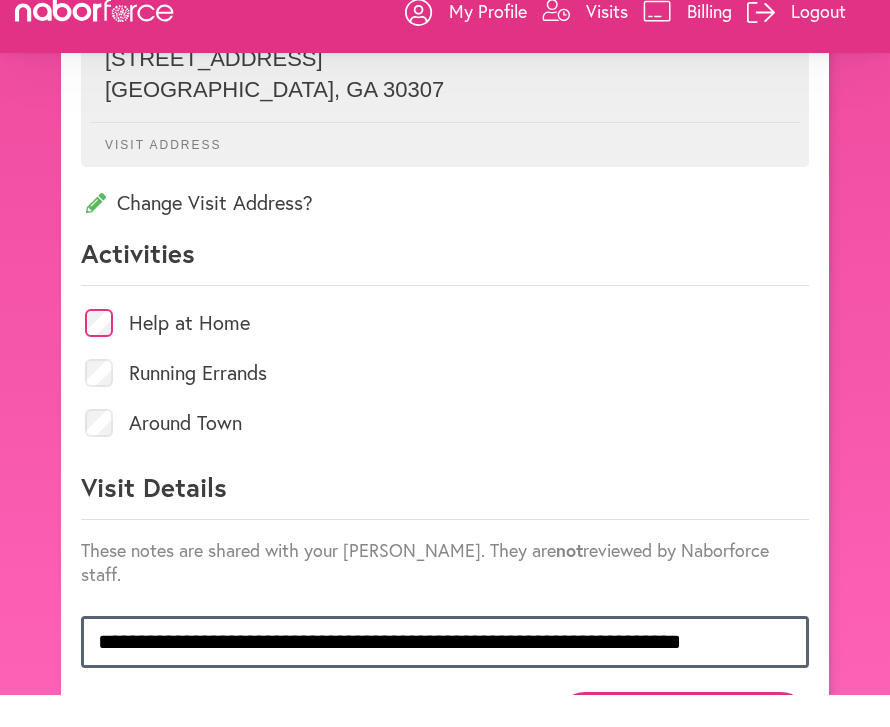 click on "**********" at bounding box center (445, 674) 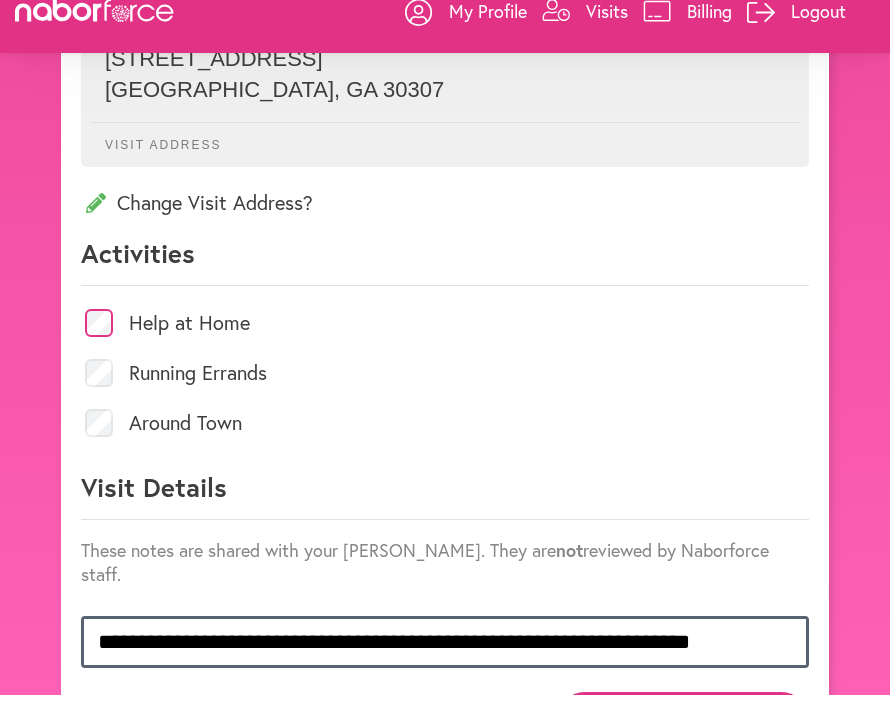 scroll, scrollTop: 1, scrollLeft: 0, axis: vertical 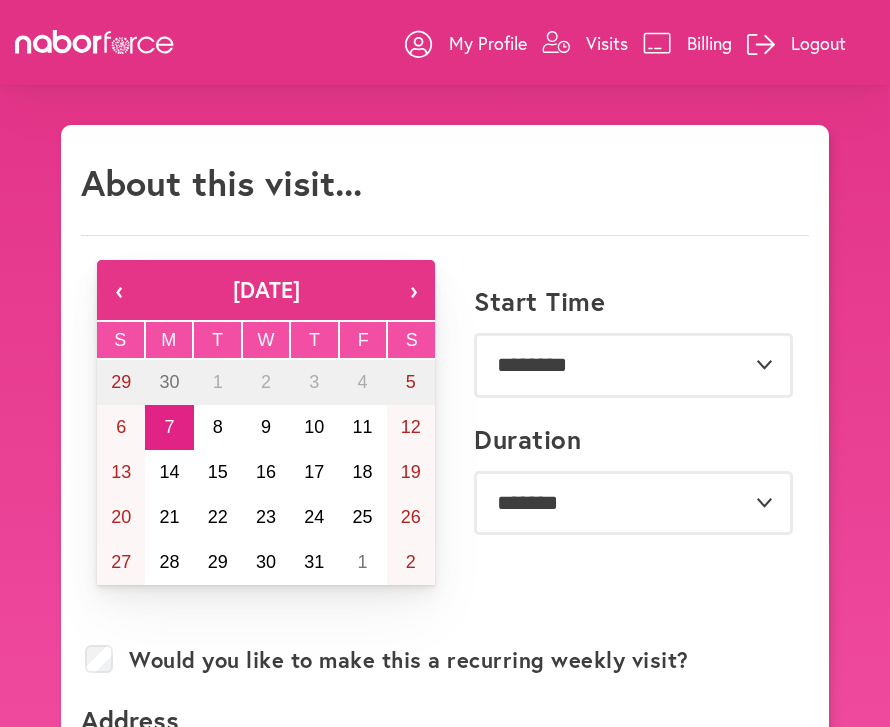 type on "**********" 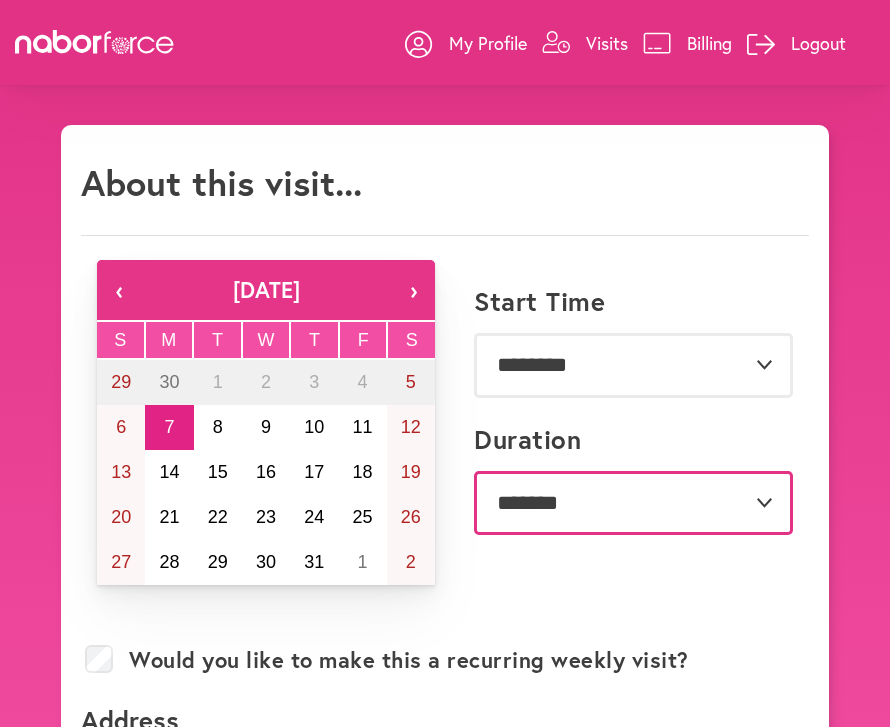 click on "**********" at bounding box center (633, 503) 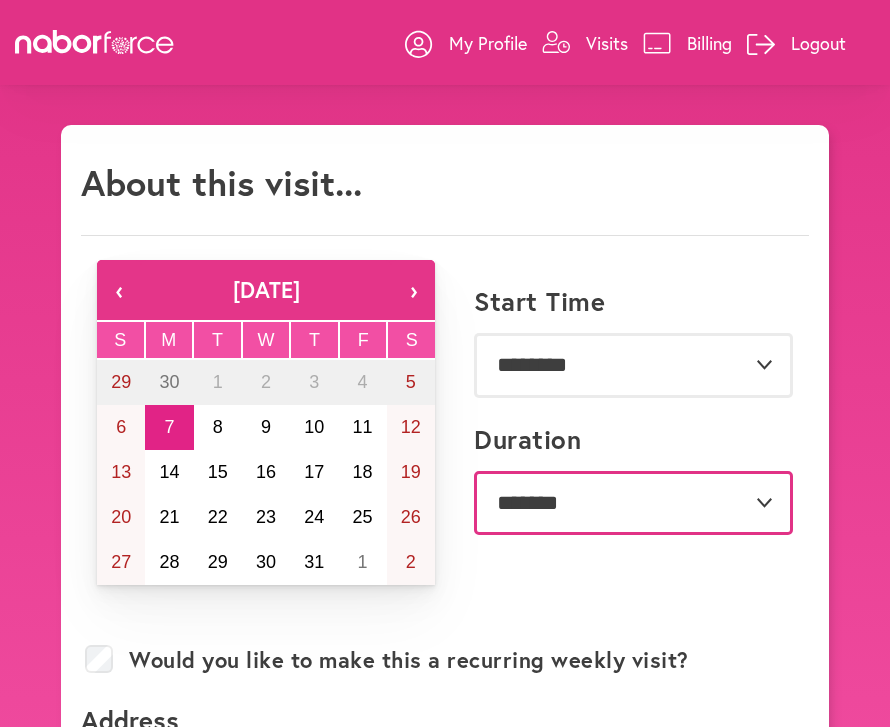 select on "***" 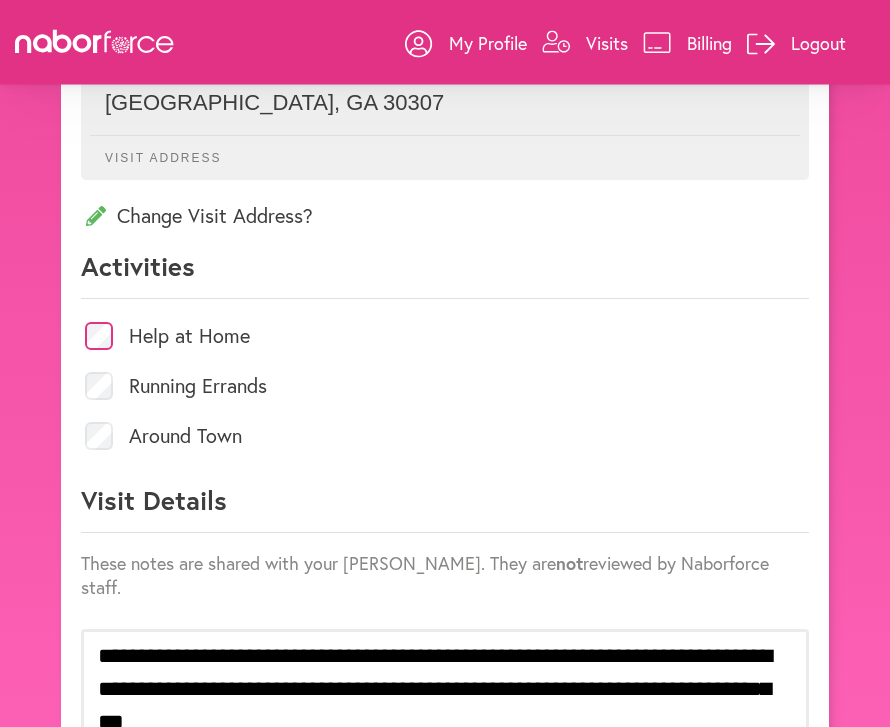 scroll, scrollTop: 818, scrollLeft: 0, axis: vertical 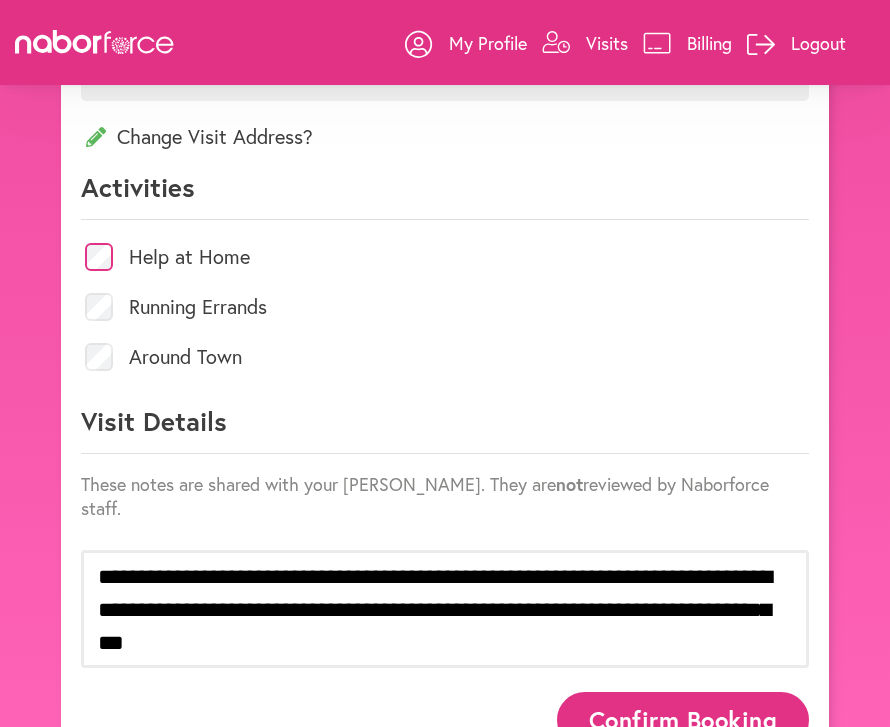 click on "Confirm Booking" at bounding box center (683, 719) 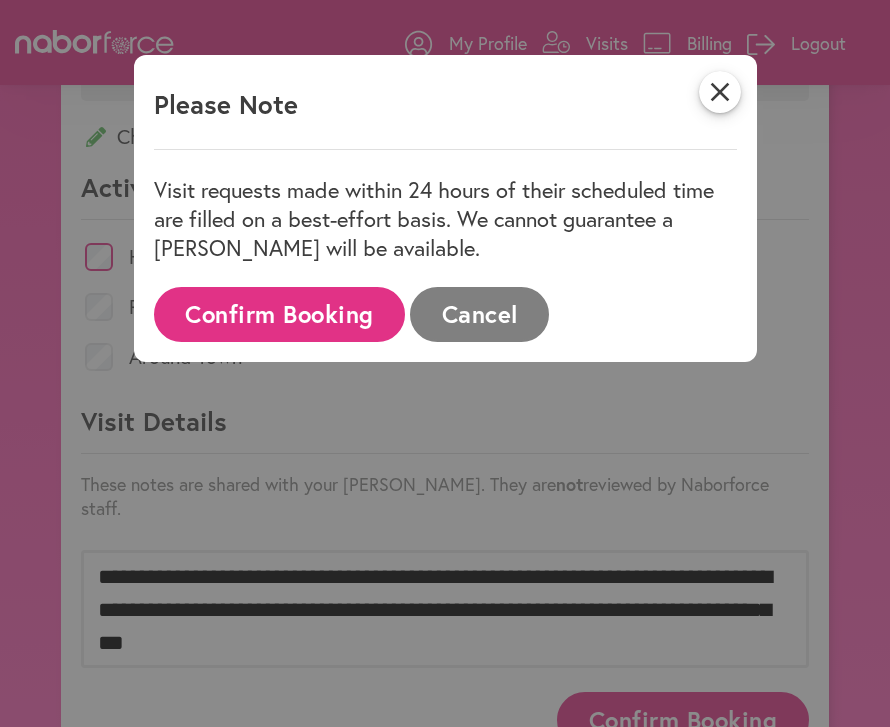 click on "Confirm Booking" at bounding box center [280, 314] 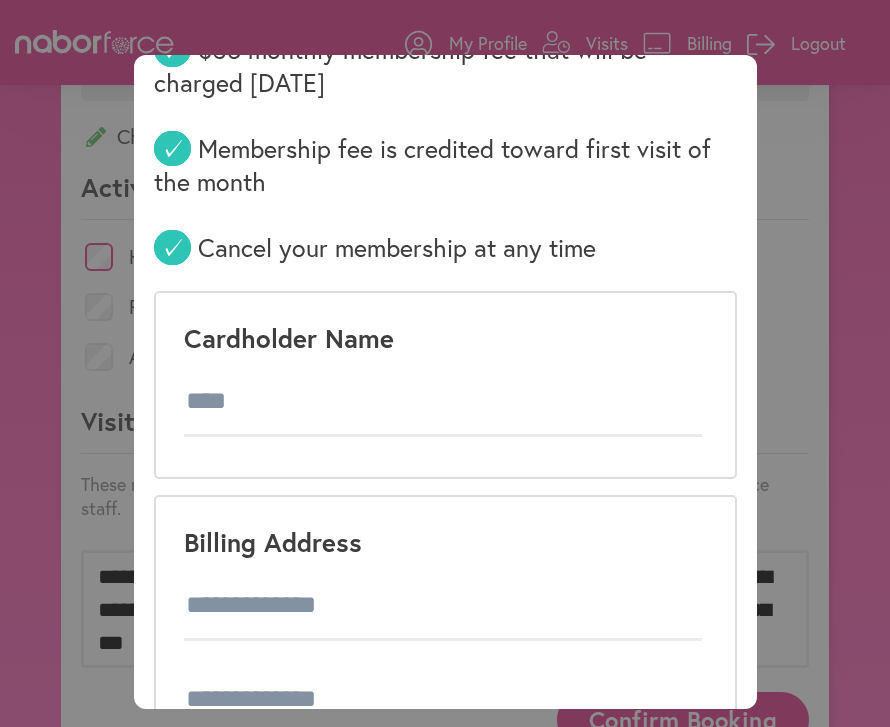 scroll, scrollTop: 182, scrollLeft: 0, axis: vertical 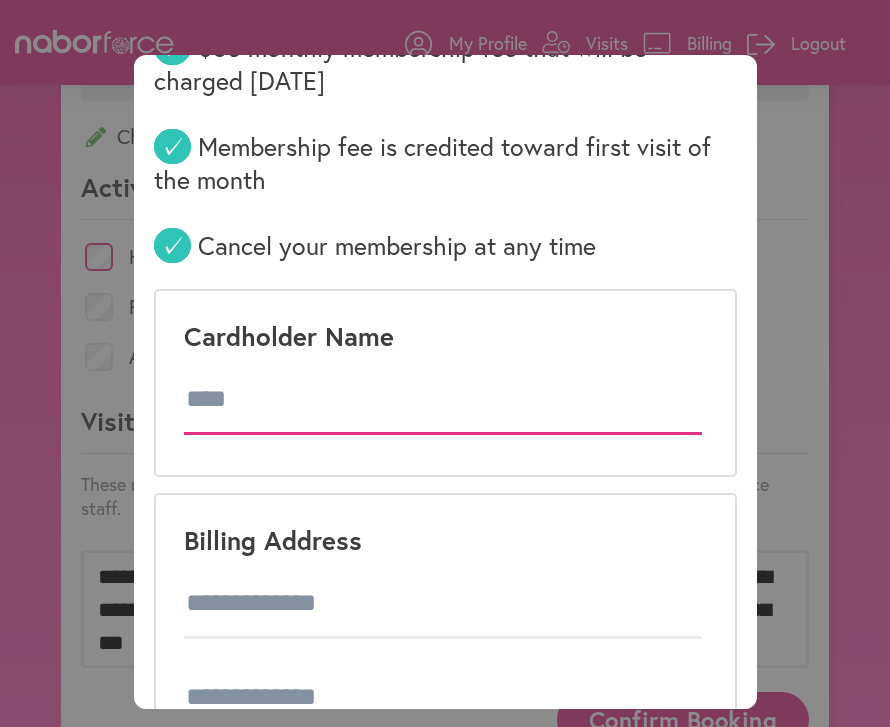 click at bounding box center (443, 400) 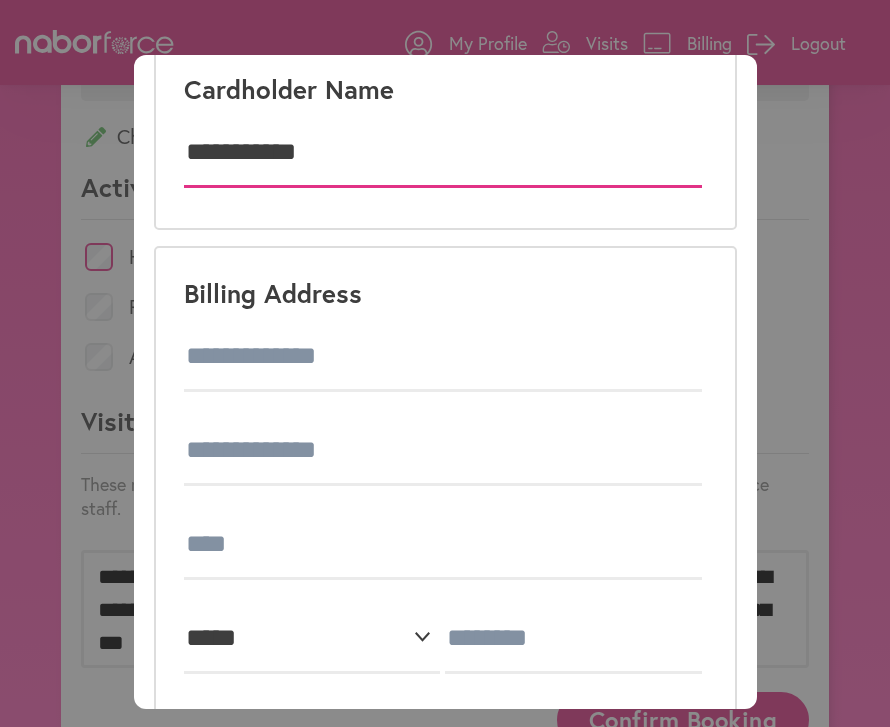 scroll, scrollTop: 523, scrollLeft: 0, axis: vertical 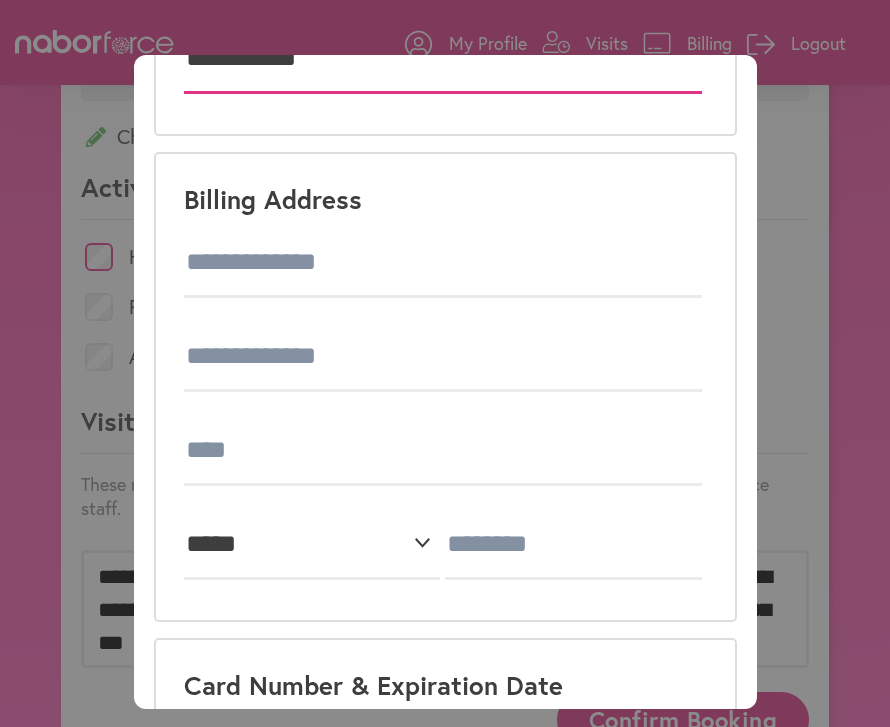 type on "**********" 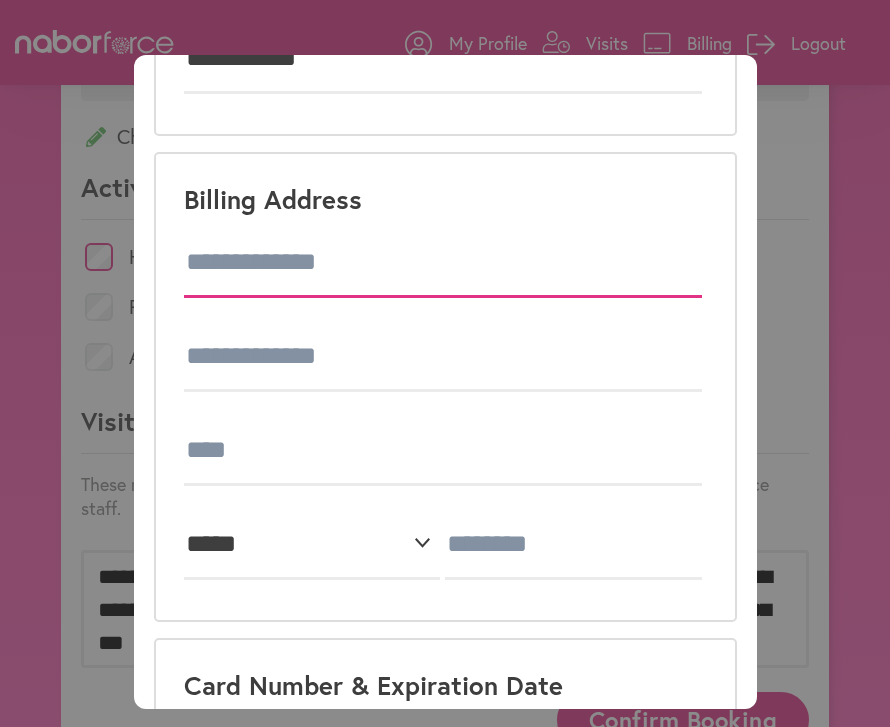 click at bounding box center [443, 263] 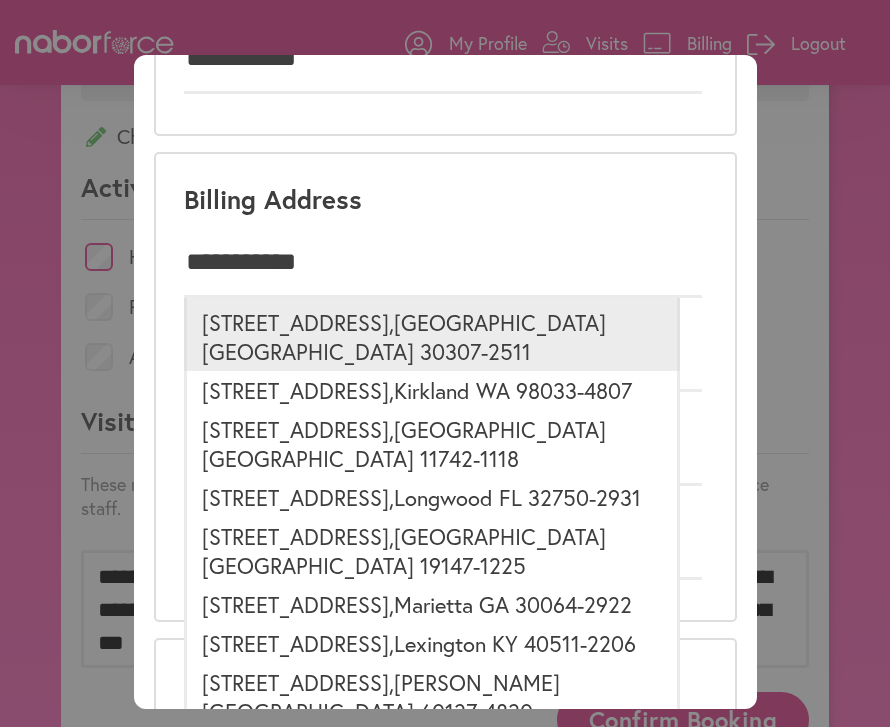 type on "**********" 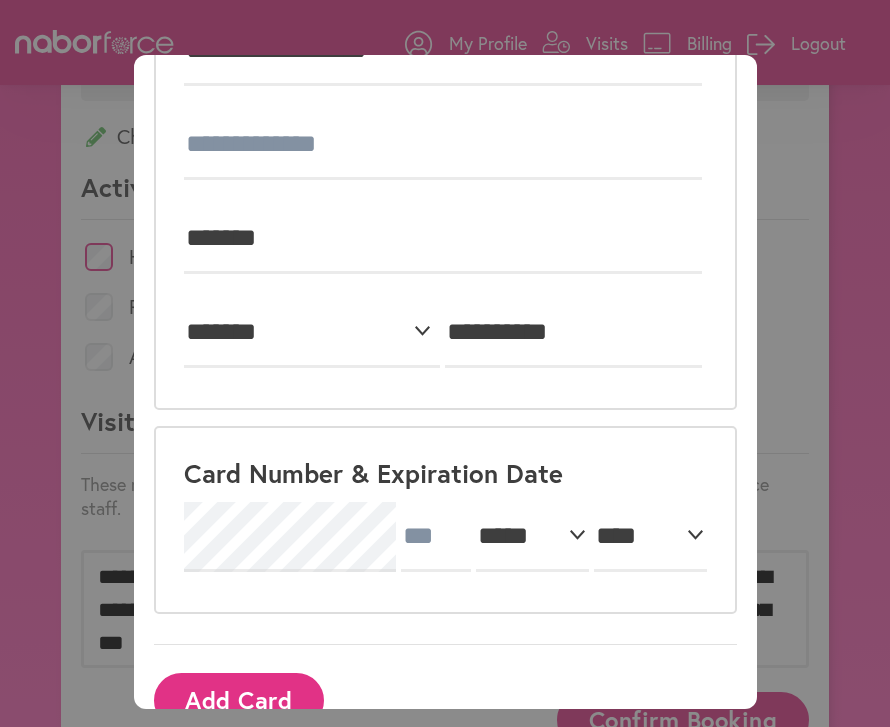 scroll, scrollTop: 734, scrollLeft: 0, axis: vertical 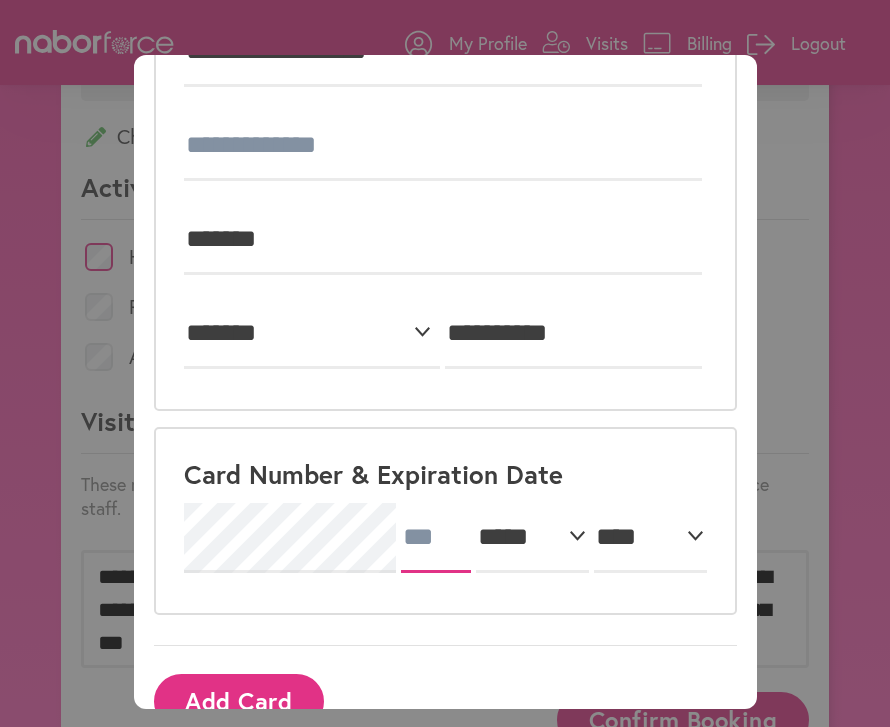 click at bounding box center [436, 538] 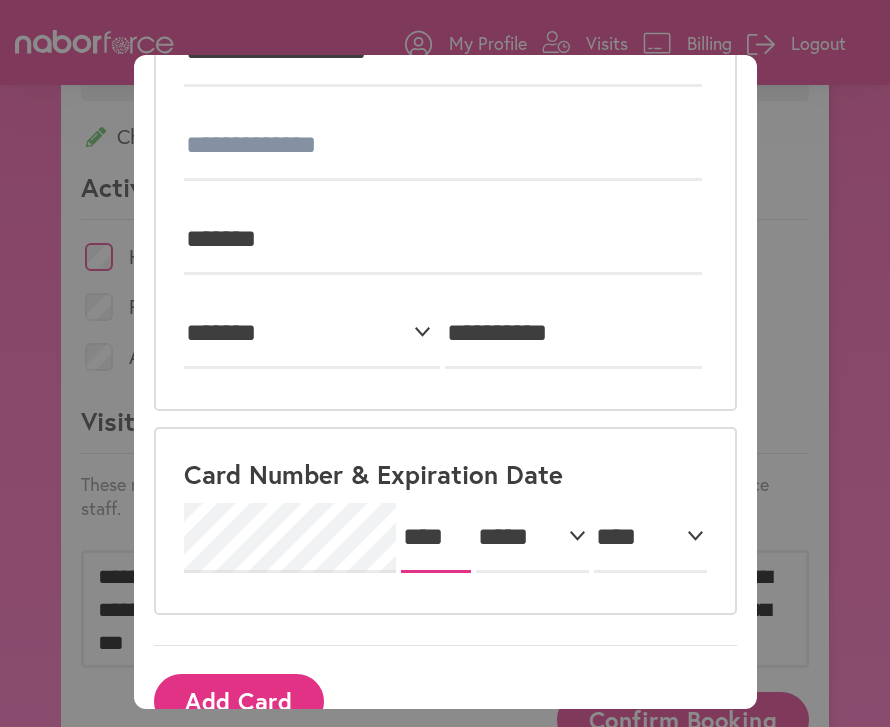 type on "****" 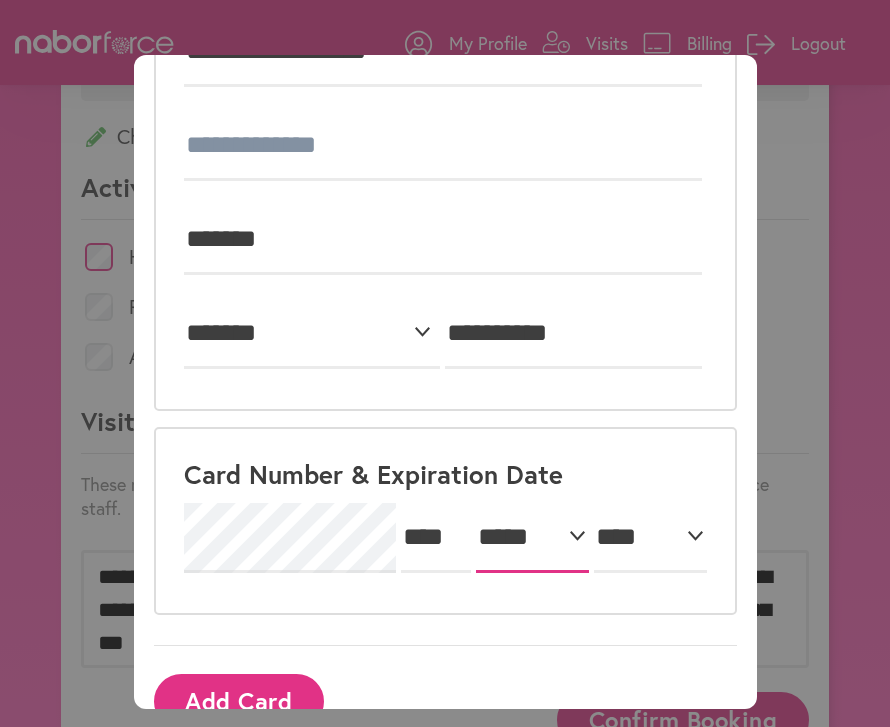 click on "***** * * * * * * * * * ** ** **" at bounding box center [532, 538] 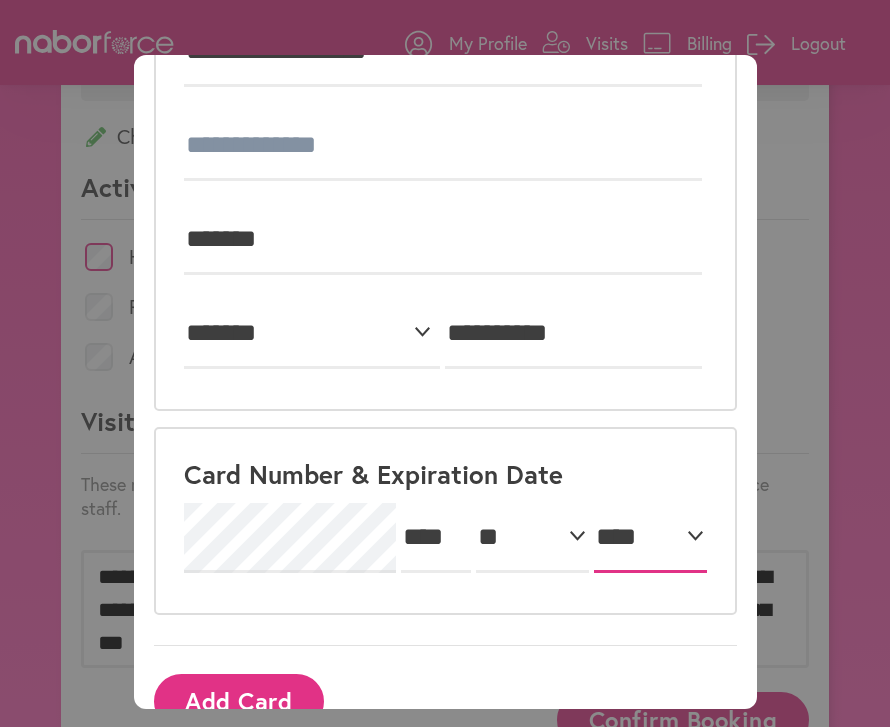 click on "**** **** **** **** **** **** **** **** **** **** **** **** **** **** **** **** **** **** **** **** ****" at bounding box center (650, 538) 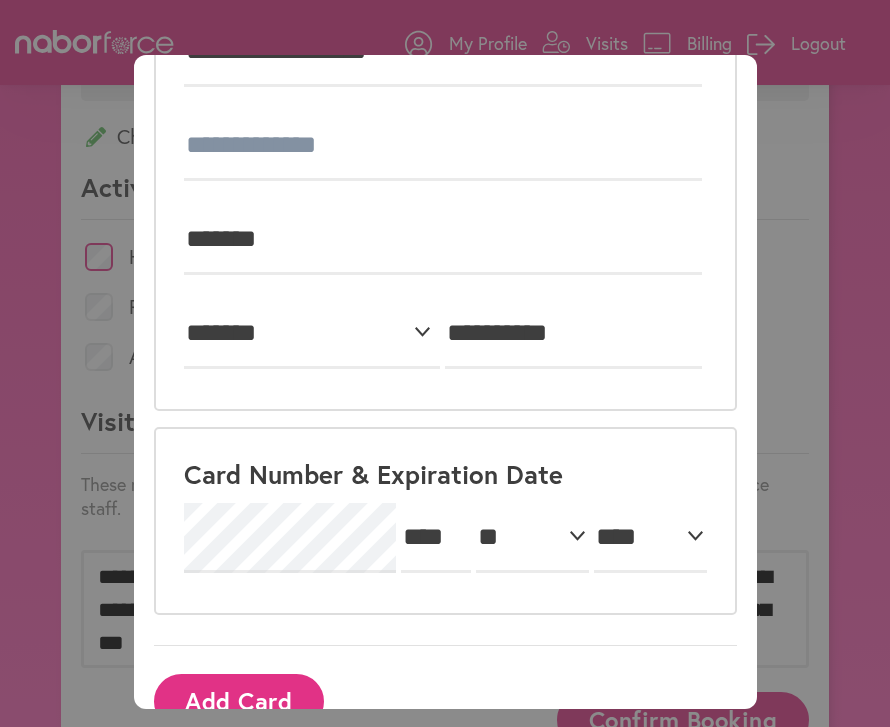 click on "Add Card" at bounding box center (239, 701) 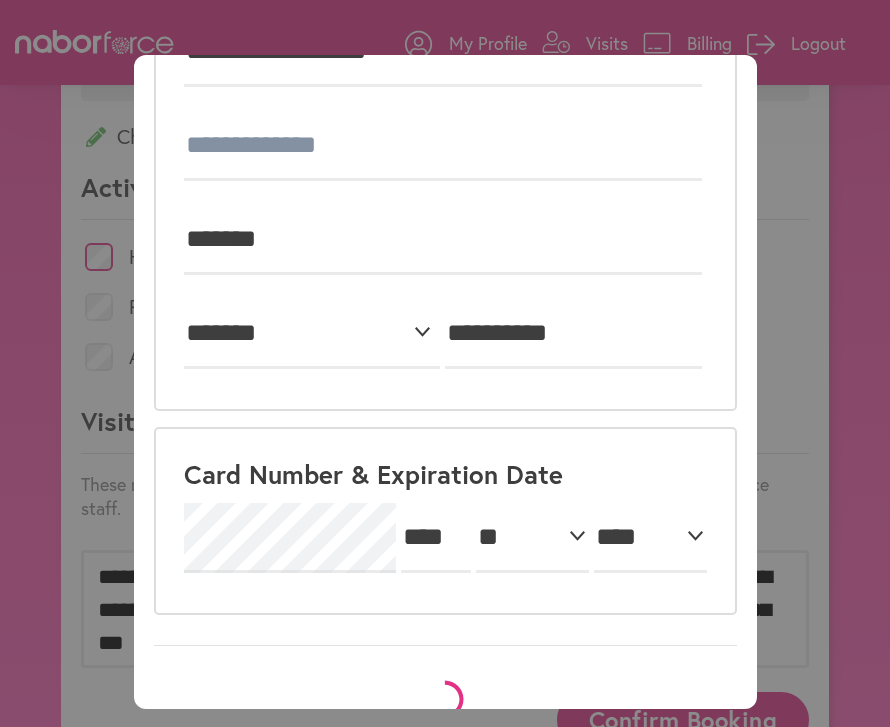 scroll, scrollTop: 733, scrollLeft: 0, axis: vertical 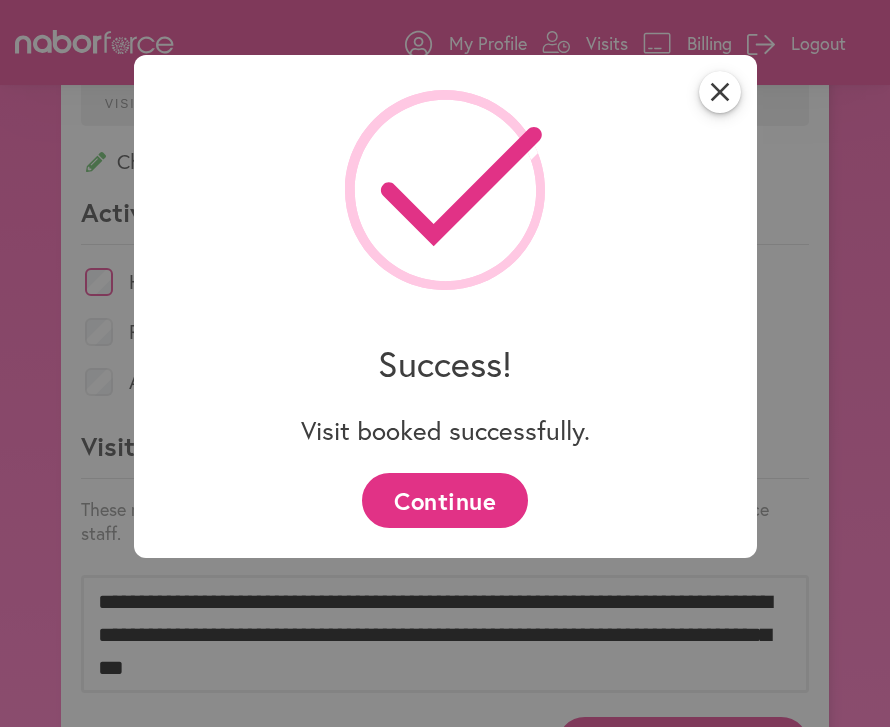 click on "Continue" at bounding box center [444, 500] 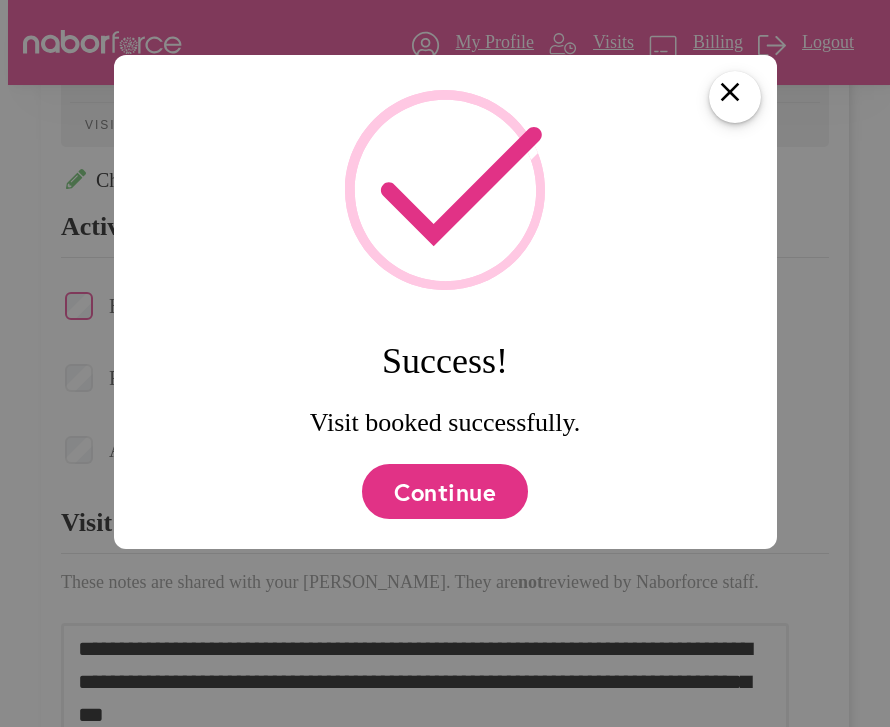 scroll, scrollTop: 0, scrollLeft: 0, axis: both 